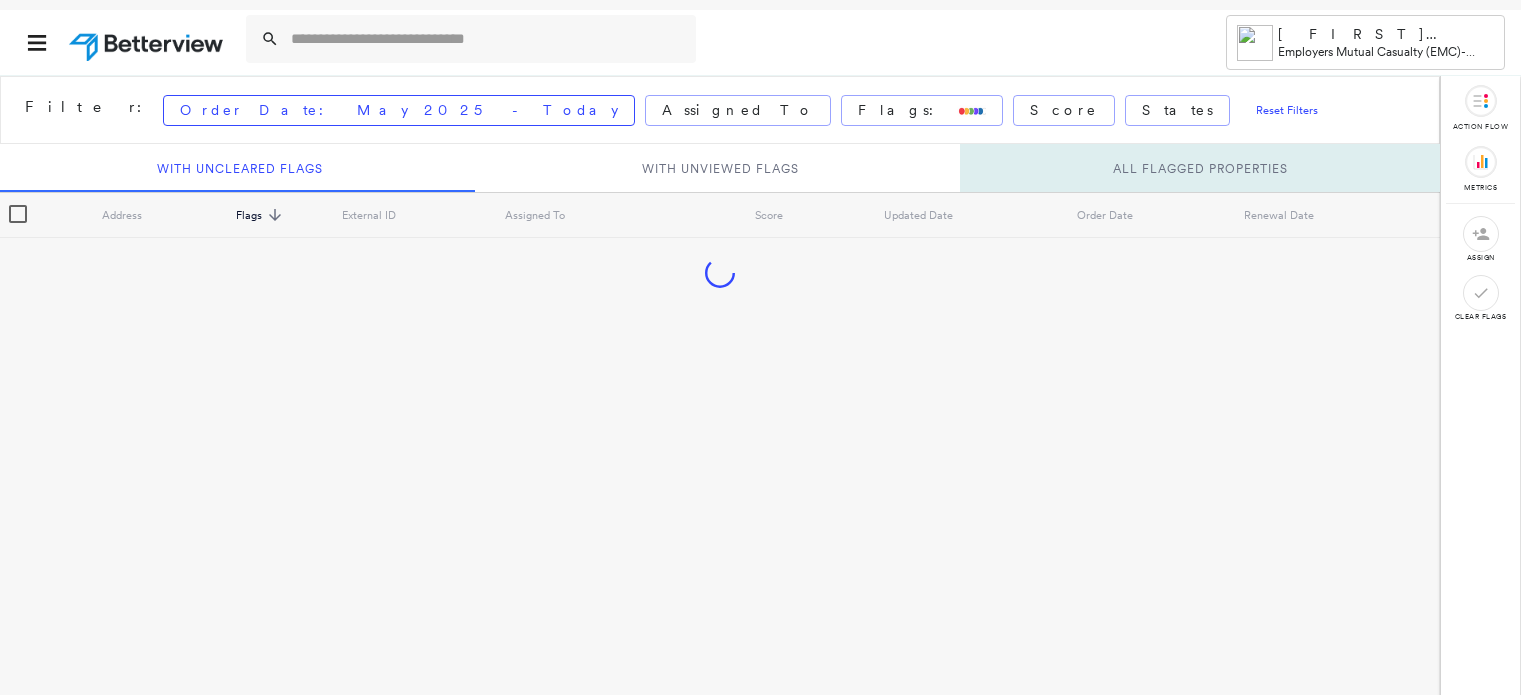 scroll, scrollTop: 0, scrollLeft: 0, axis: both 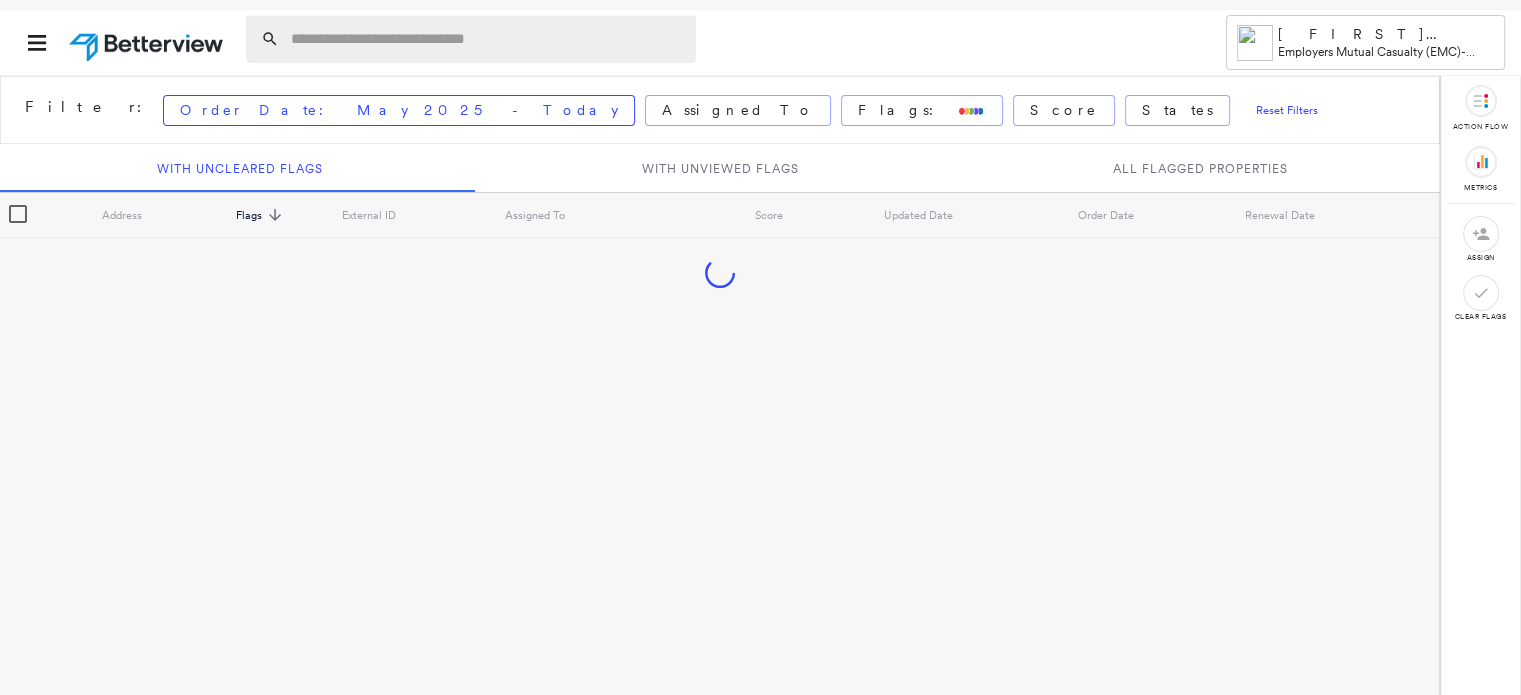click at bounding box center (487, 39) 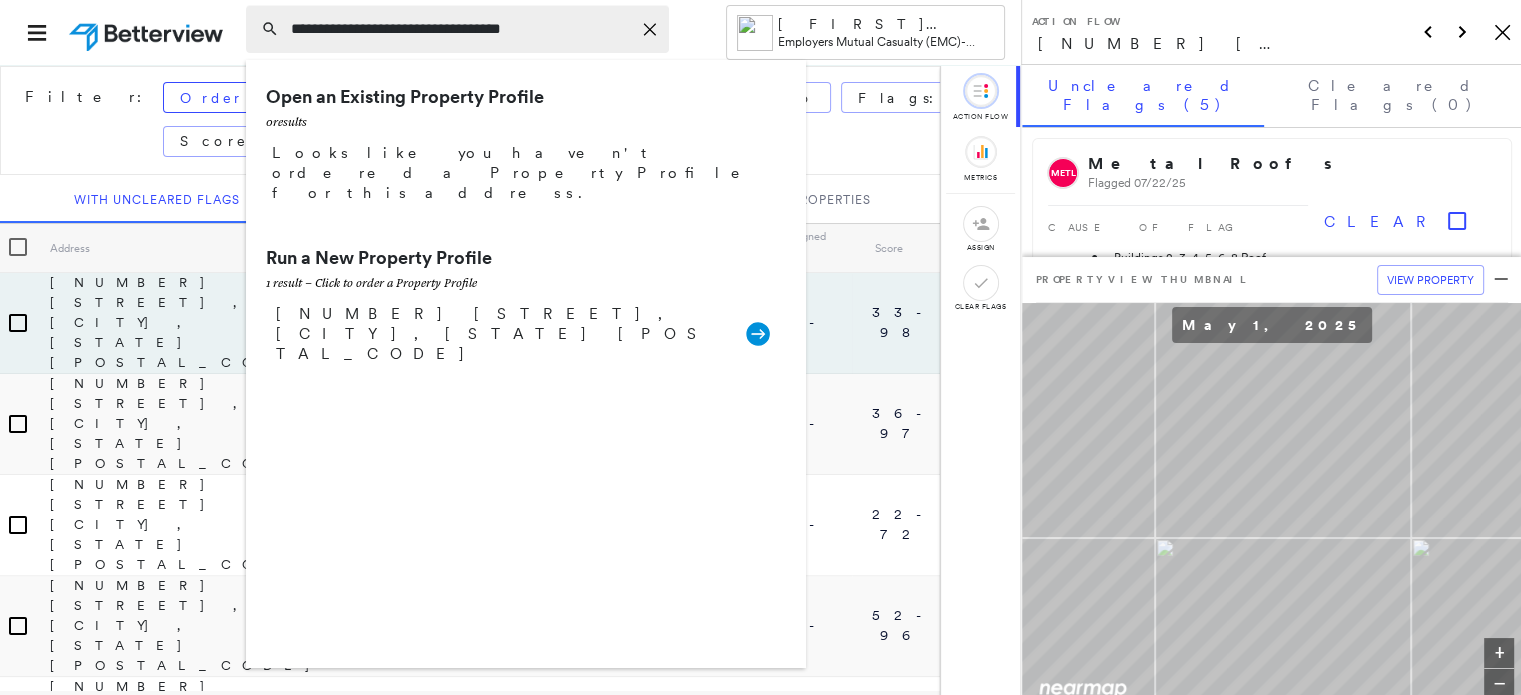 type on "**********" 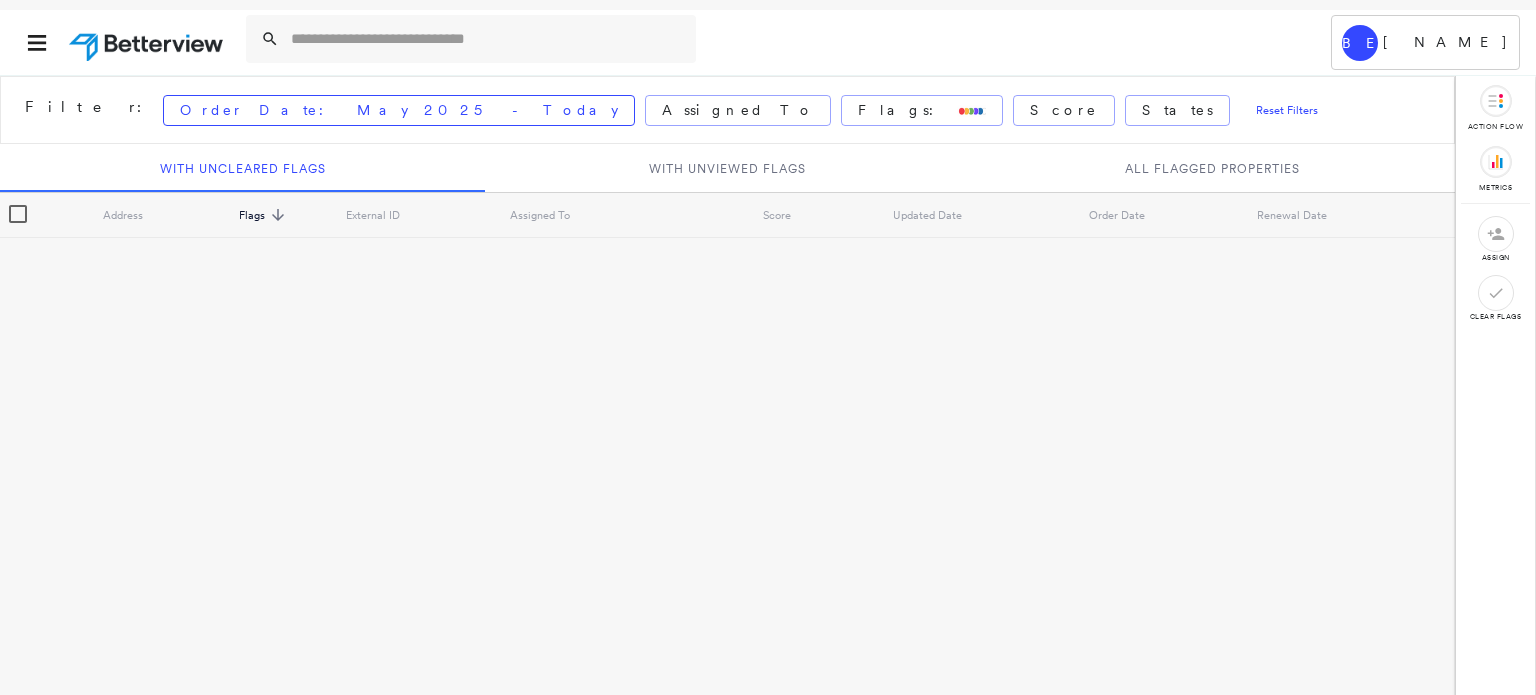 scroll, scrollTop: 0, scrollLeft: 0, axis: both 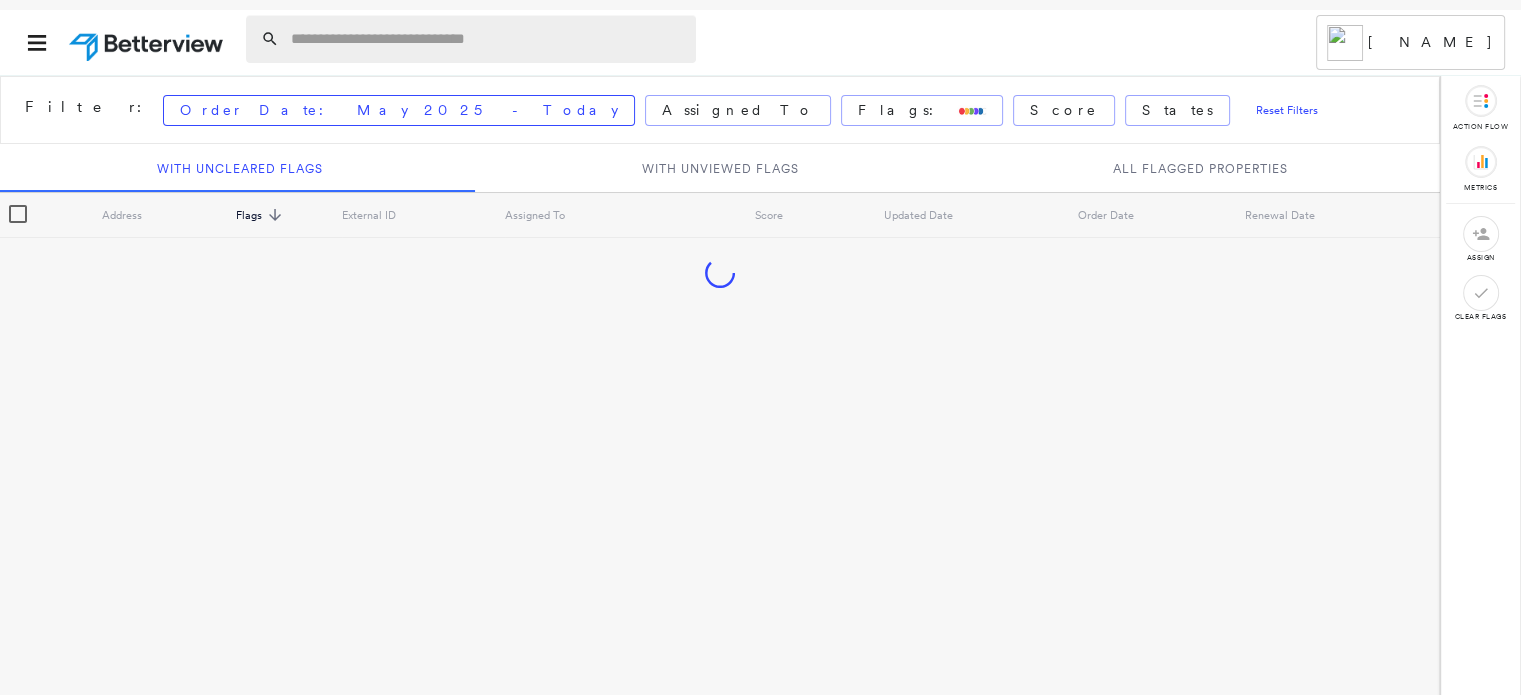 click at bounding box center (487, 39) 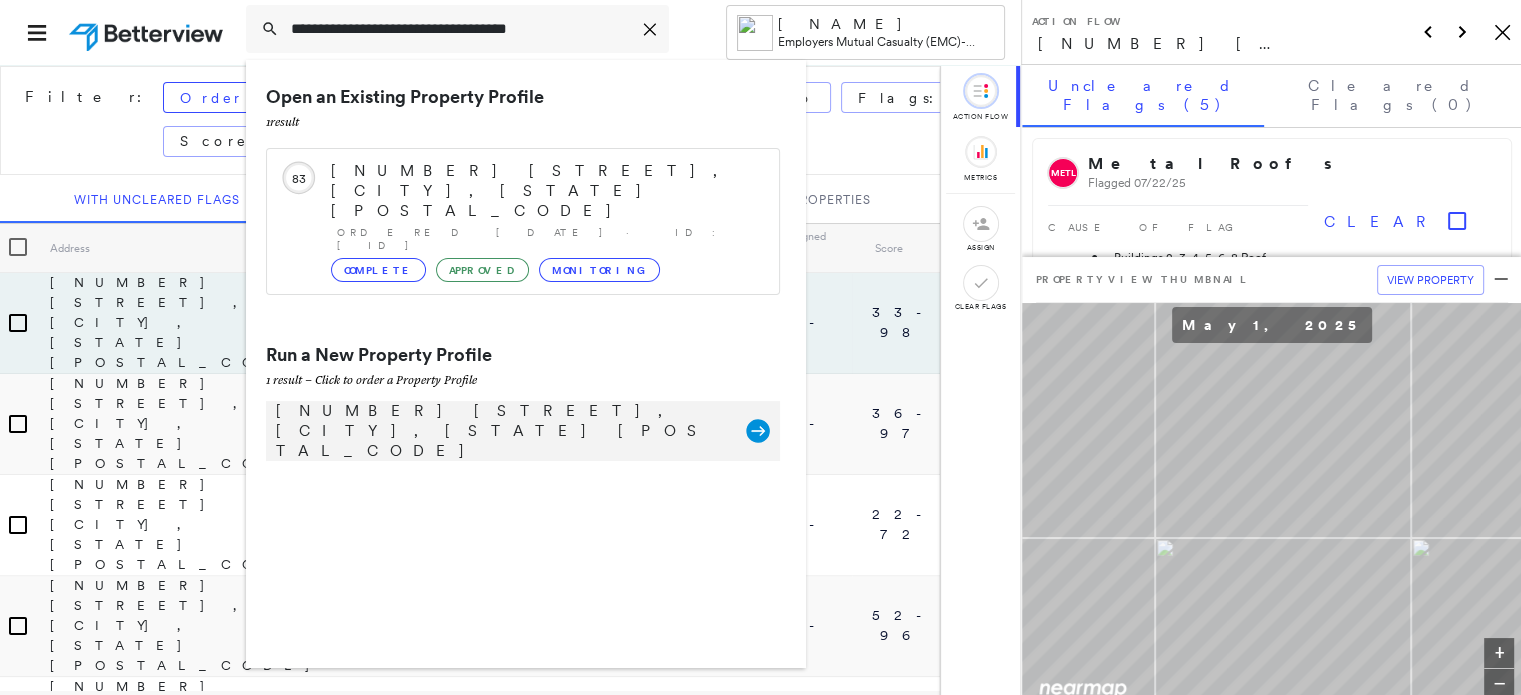 type on "**********" 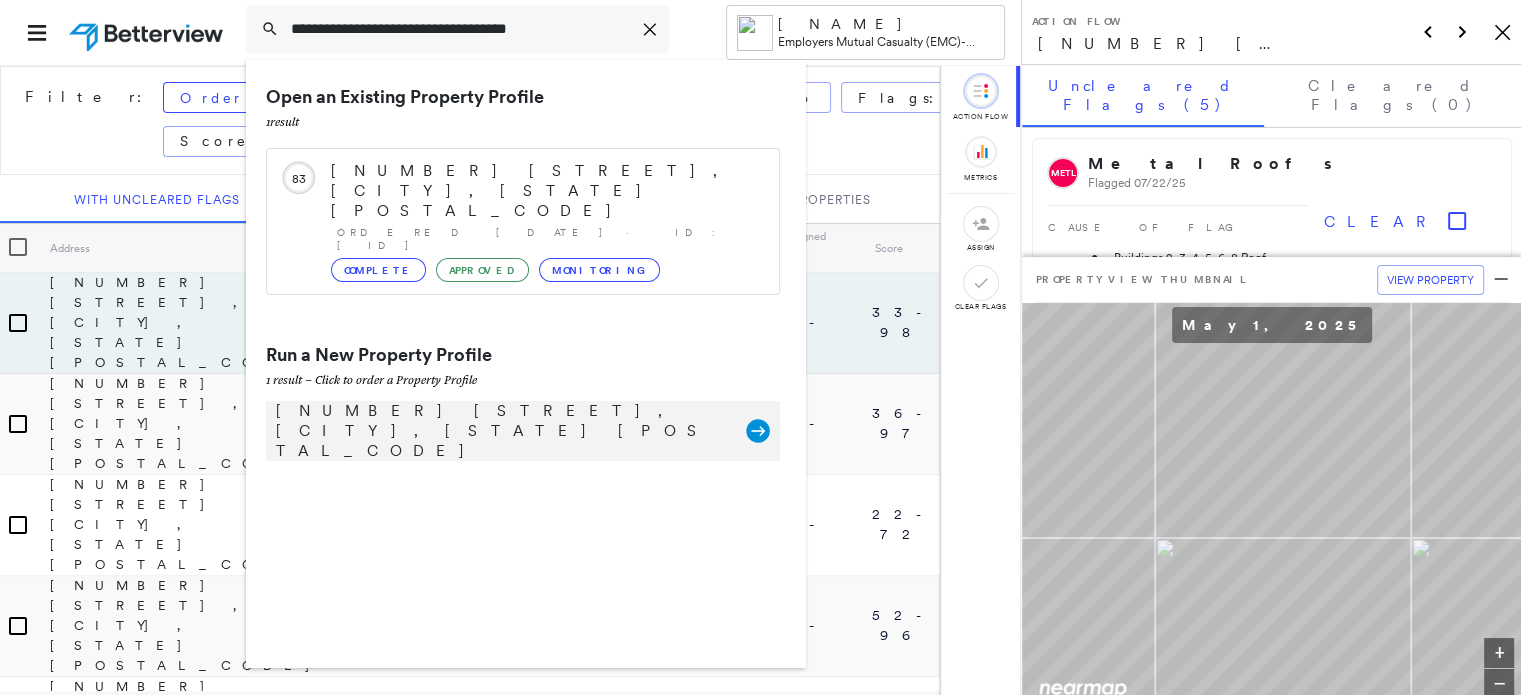 click 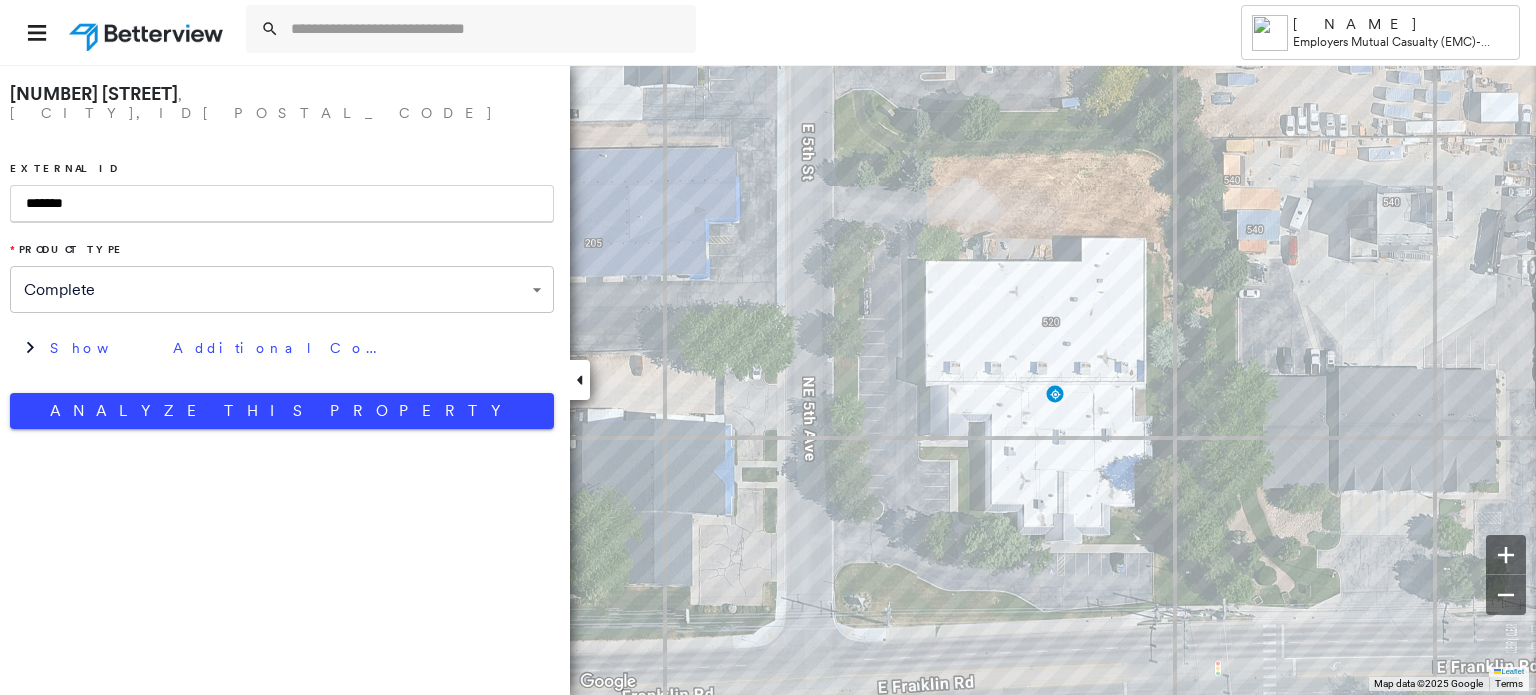 type on "*******" 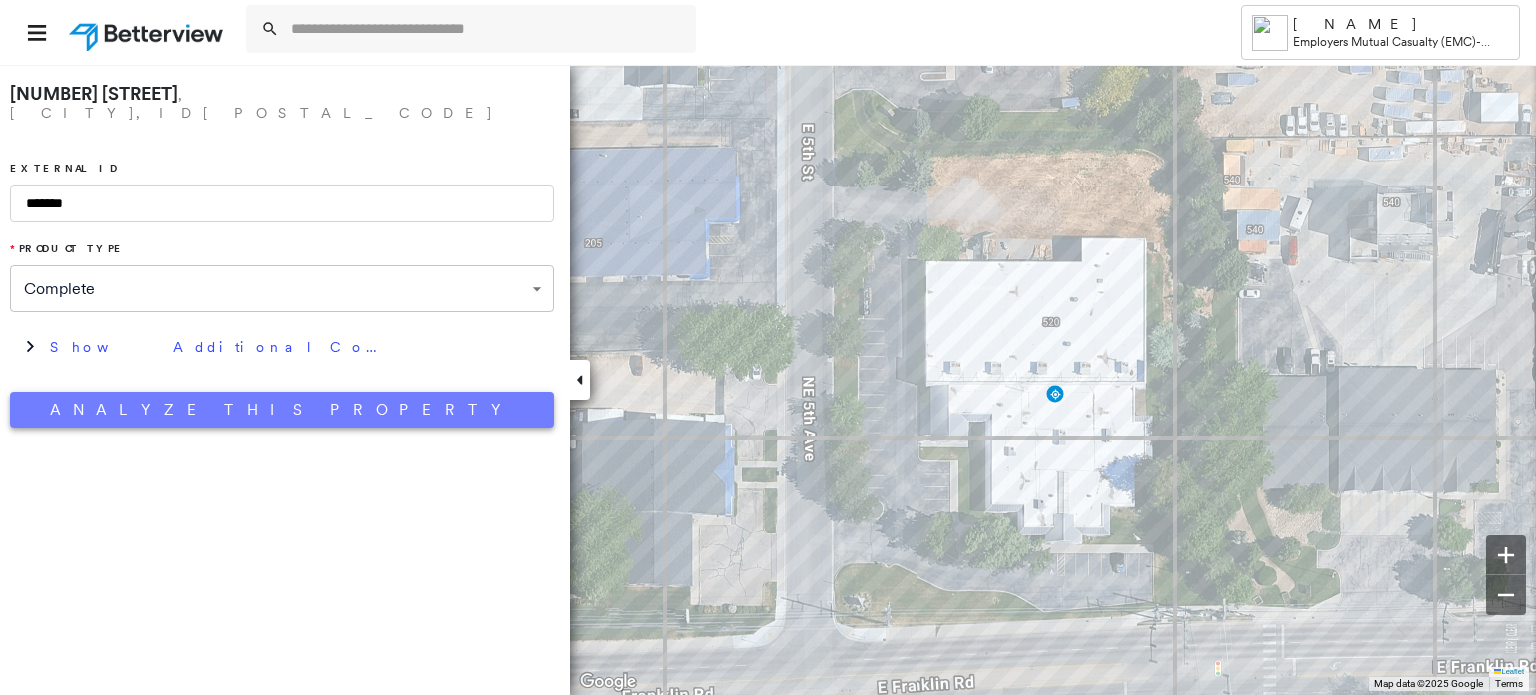 click on "**********" at bounding box center (282, 251) 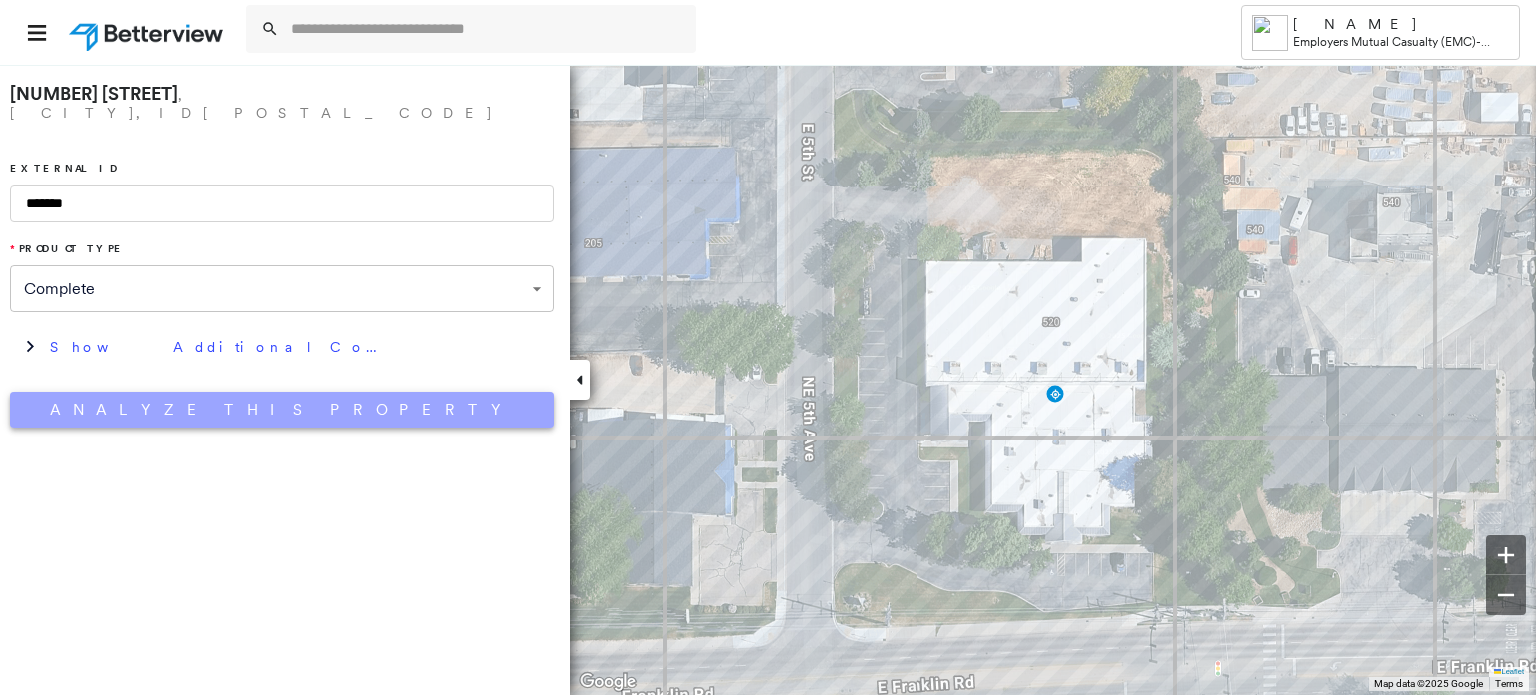 click on "Analyze This Property" at bounding box center (282, 410) 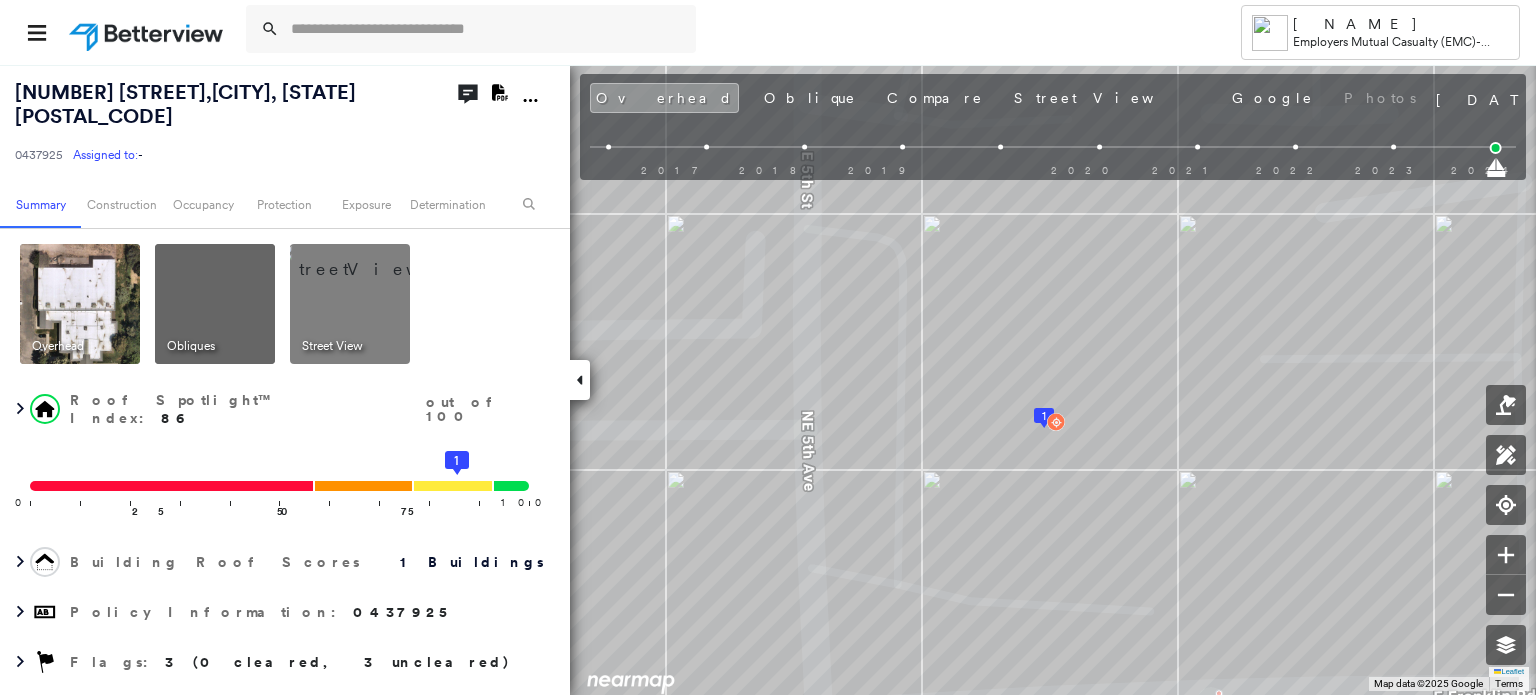 click on "Download PDF Report" 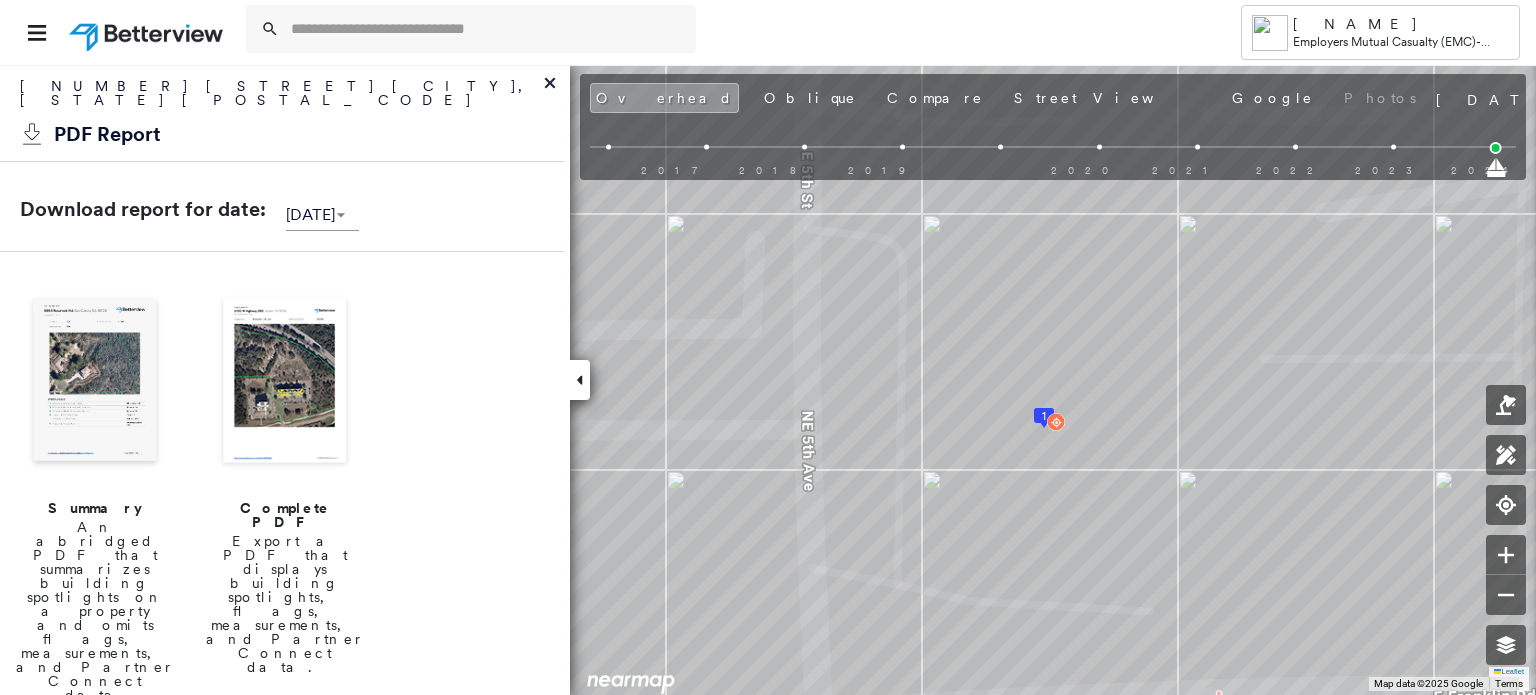 click at bounding box center (95, 382) 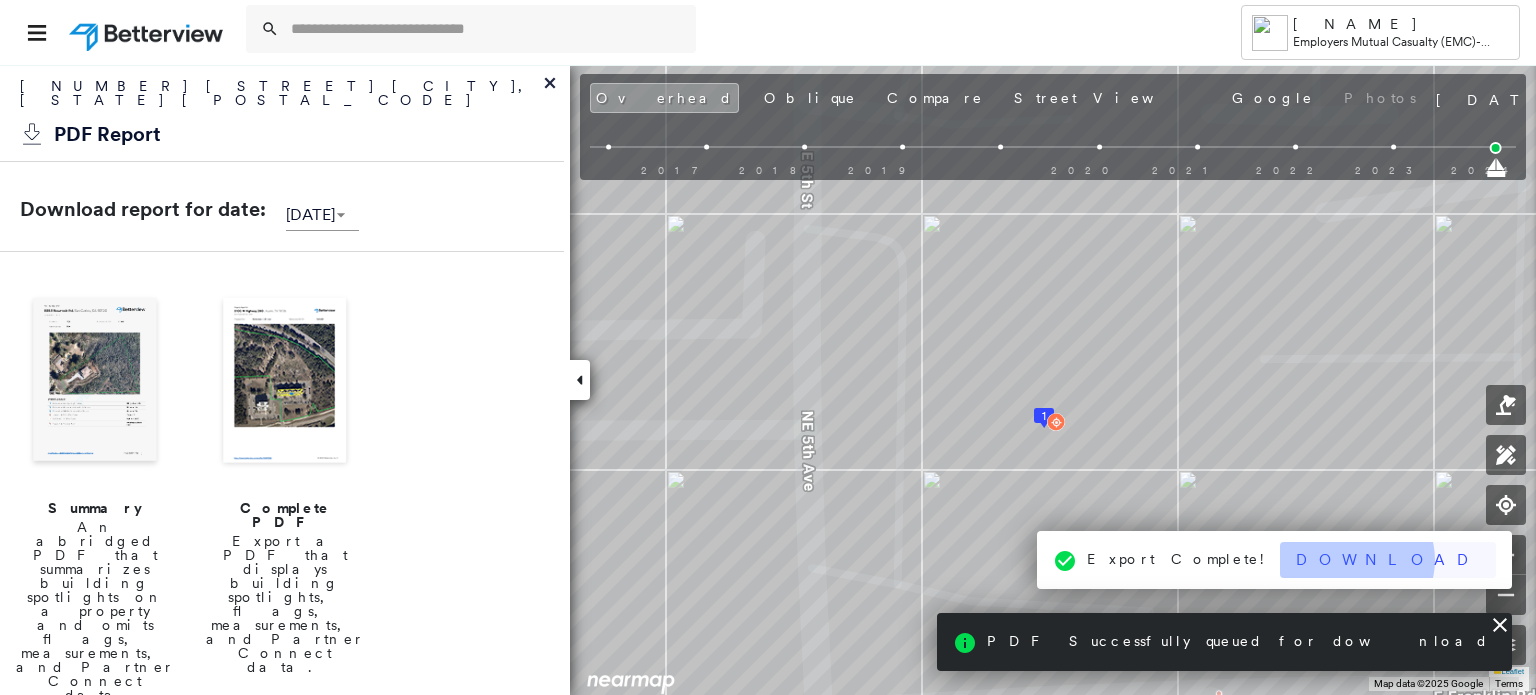 click on "Download" at bounding box center (1388, 560) 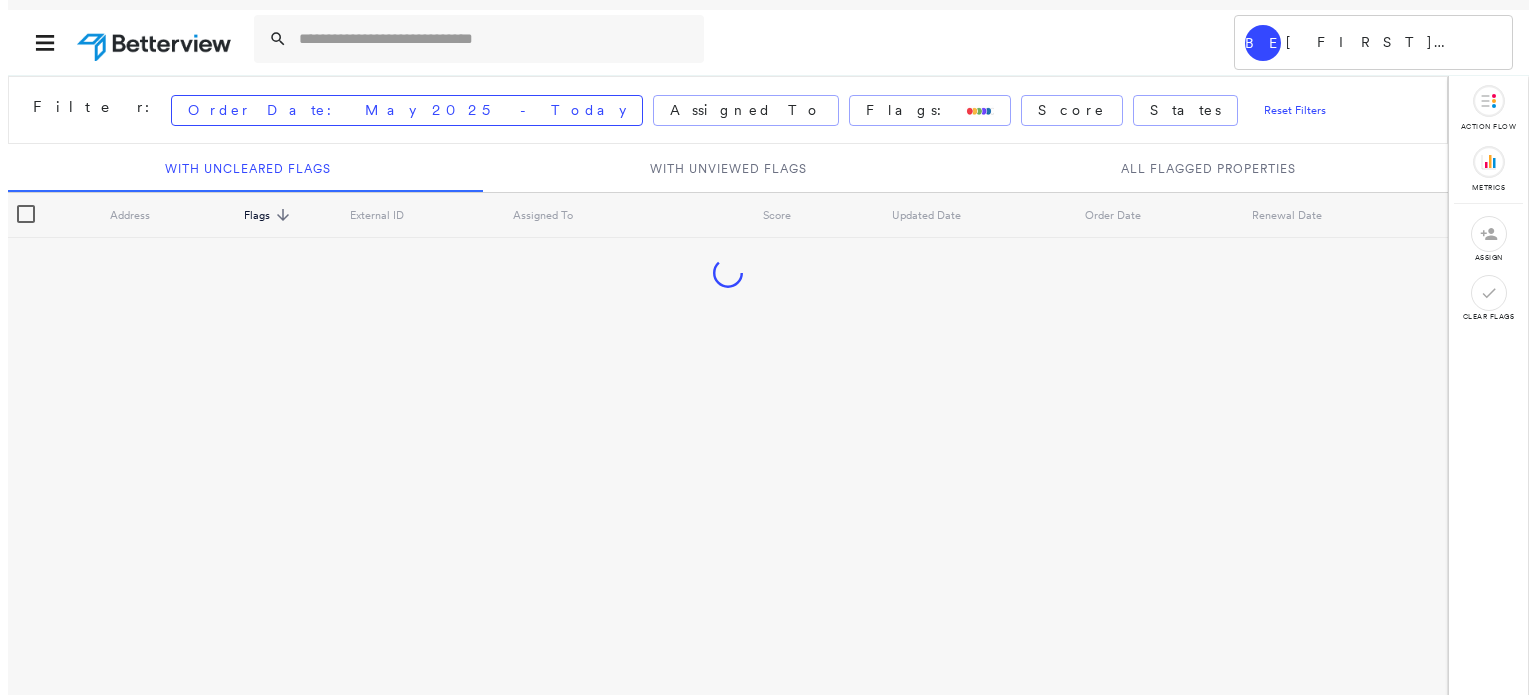 scroll, scrollTop: 0, scrollLeft: 0, axis: both 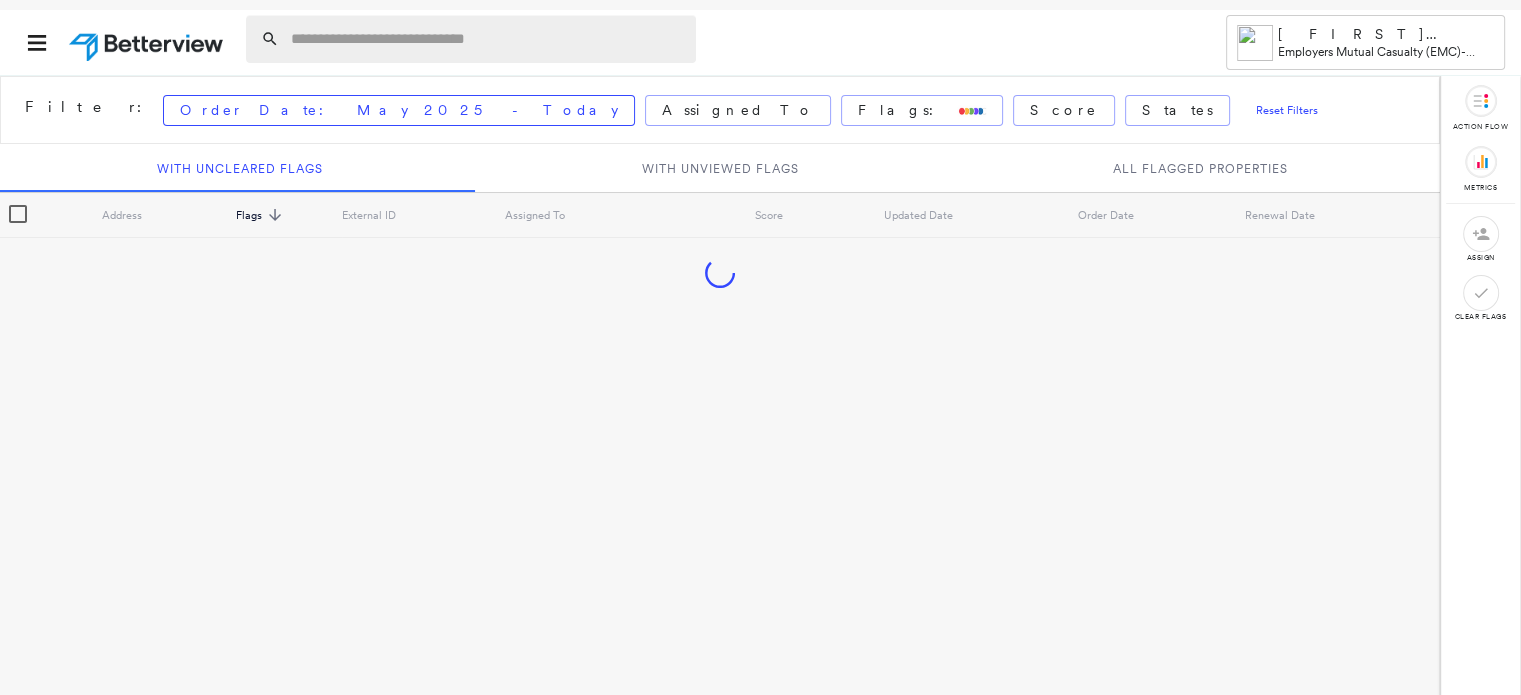 click at bounding box center (487, 39) 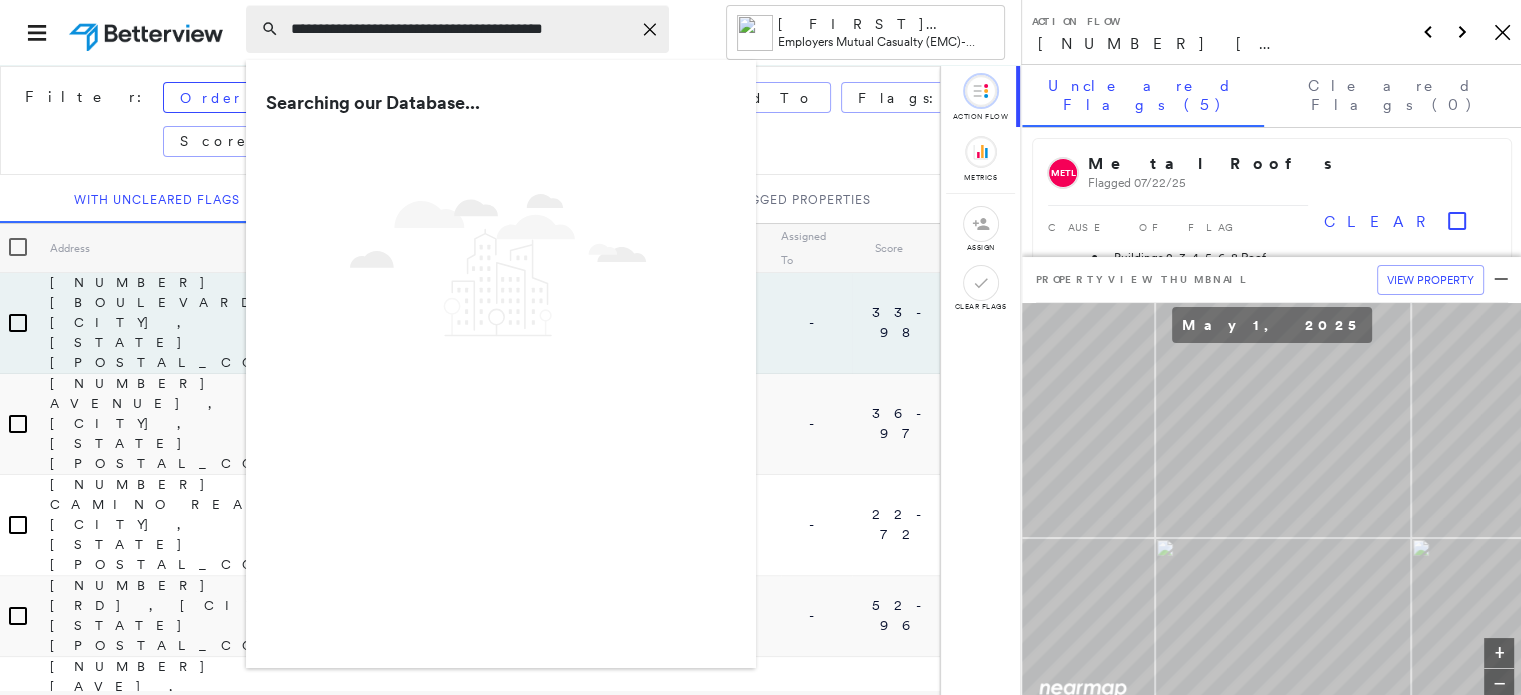 type on "**********" 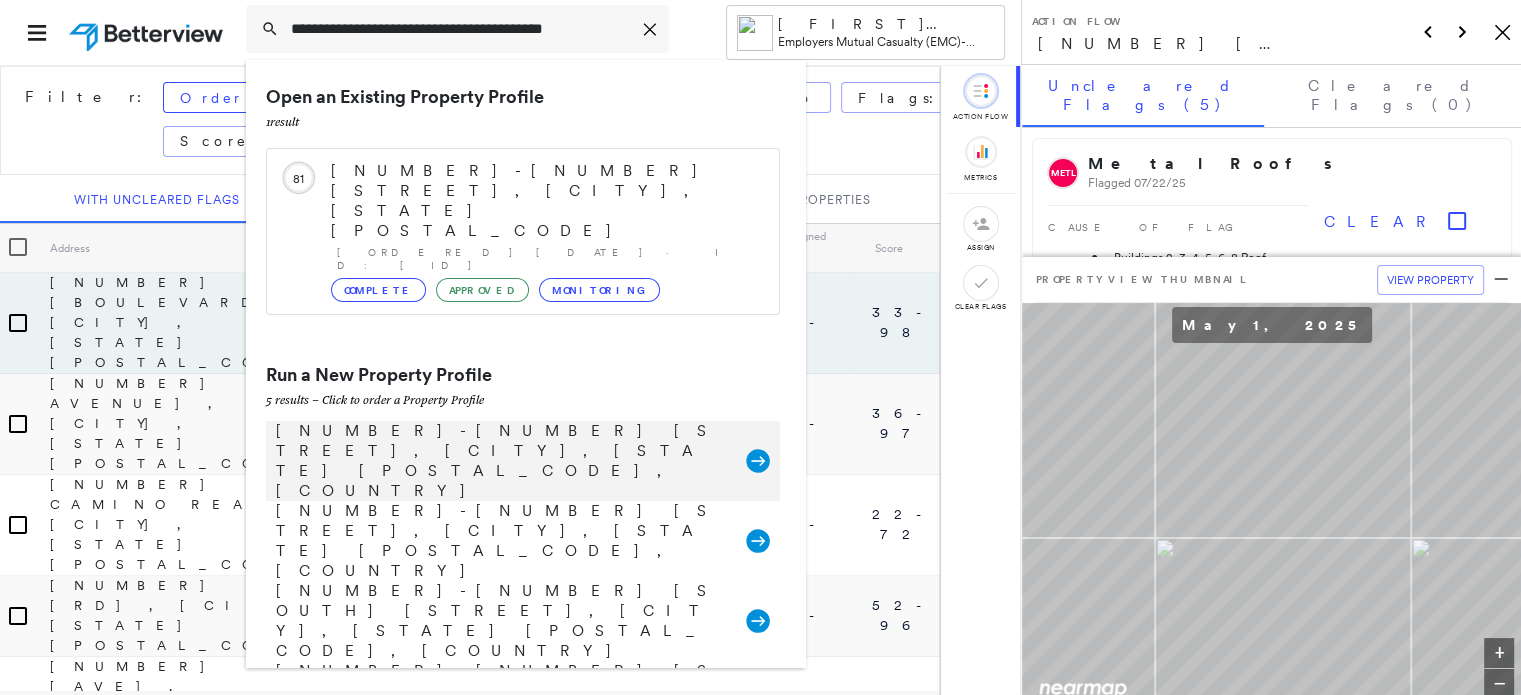 click 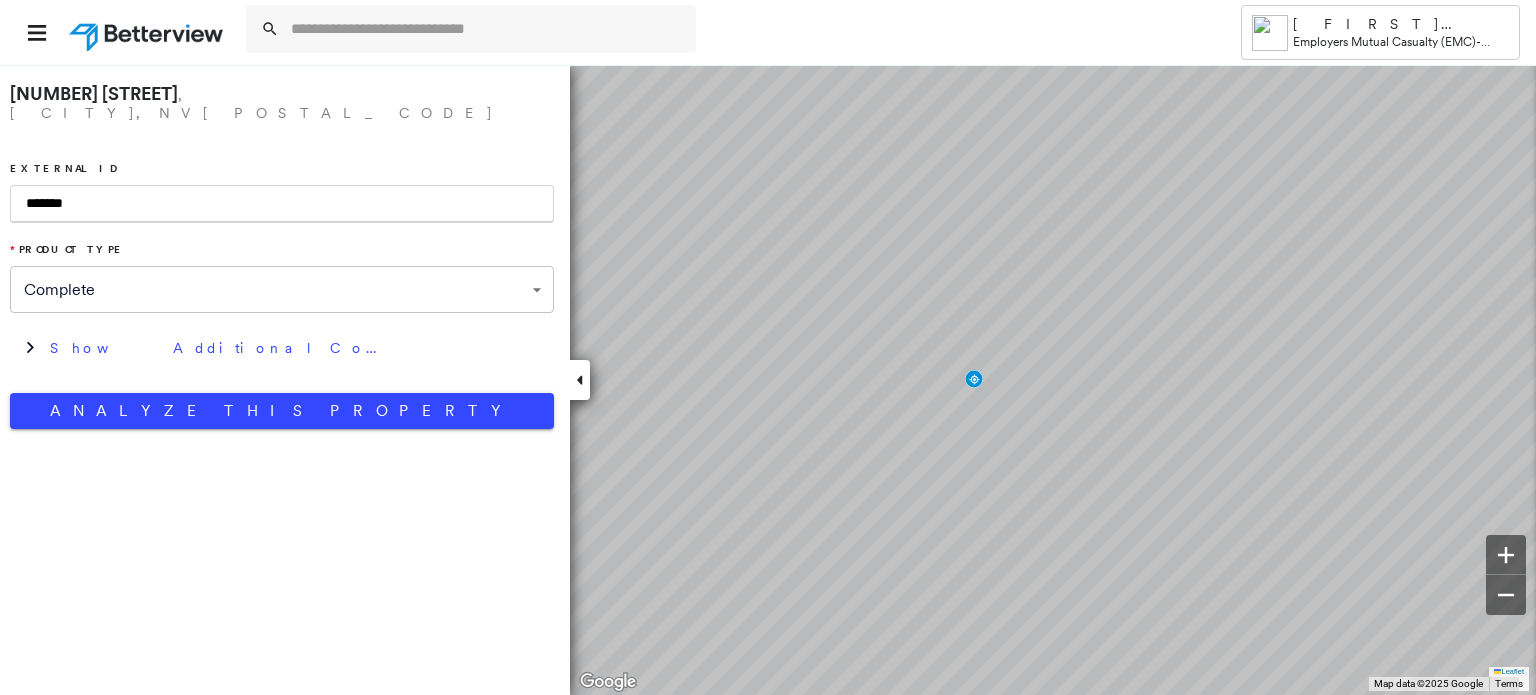 type on "*******" 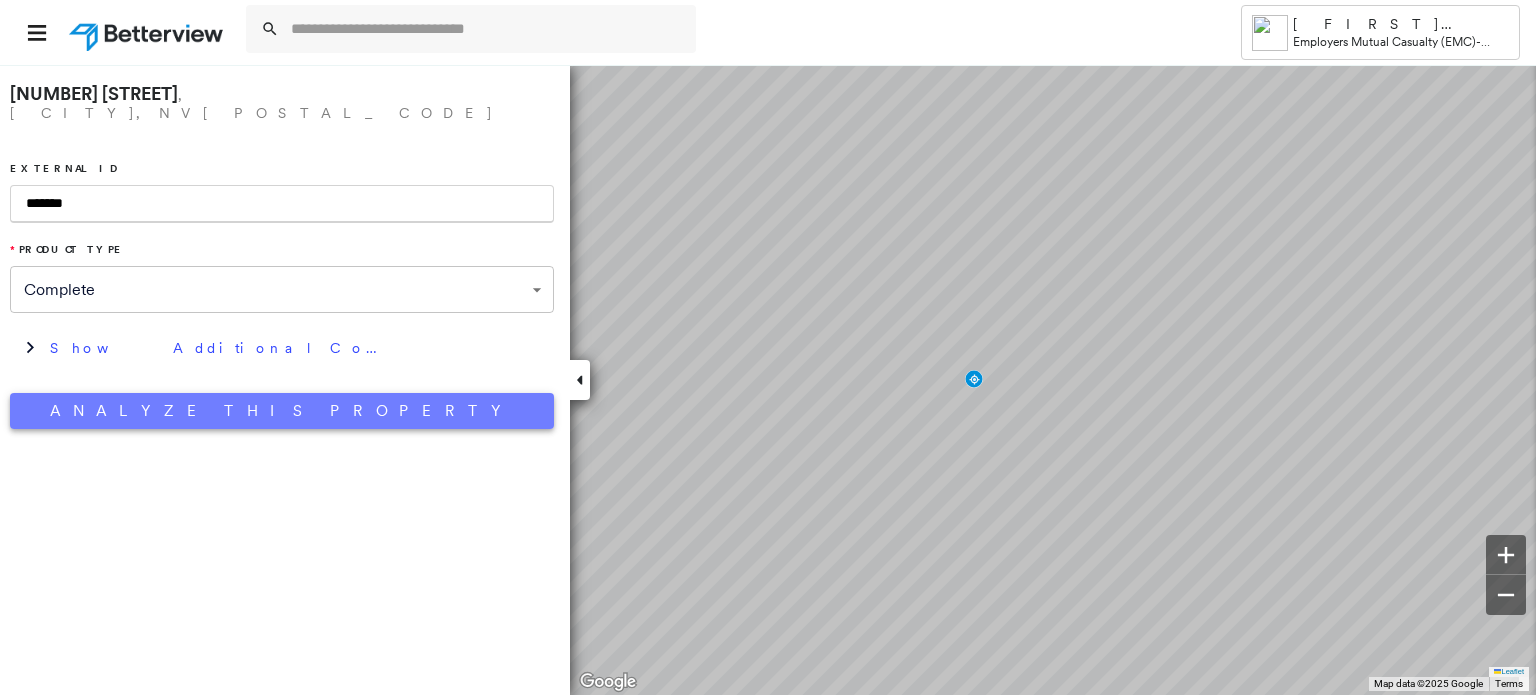 click on "Analyze This Property" at bounding box center (282, 411) 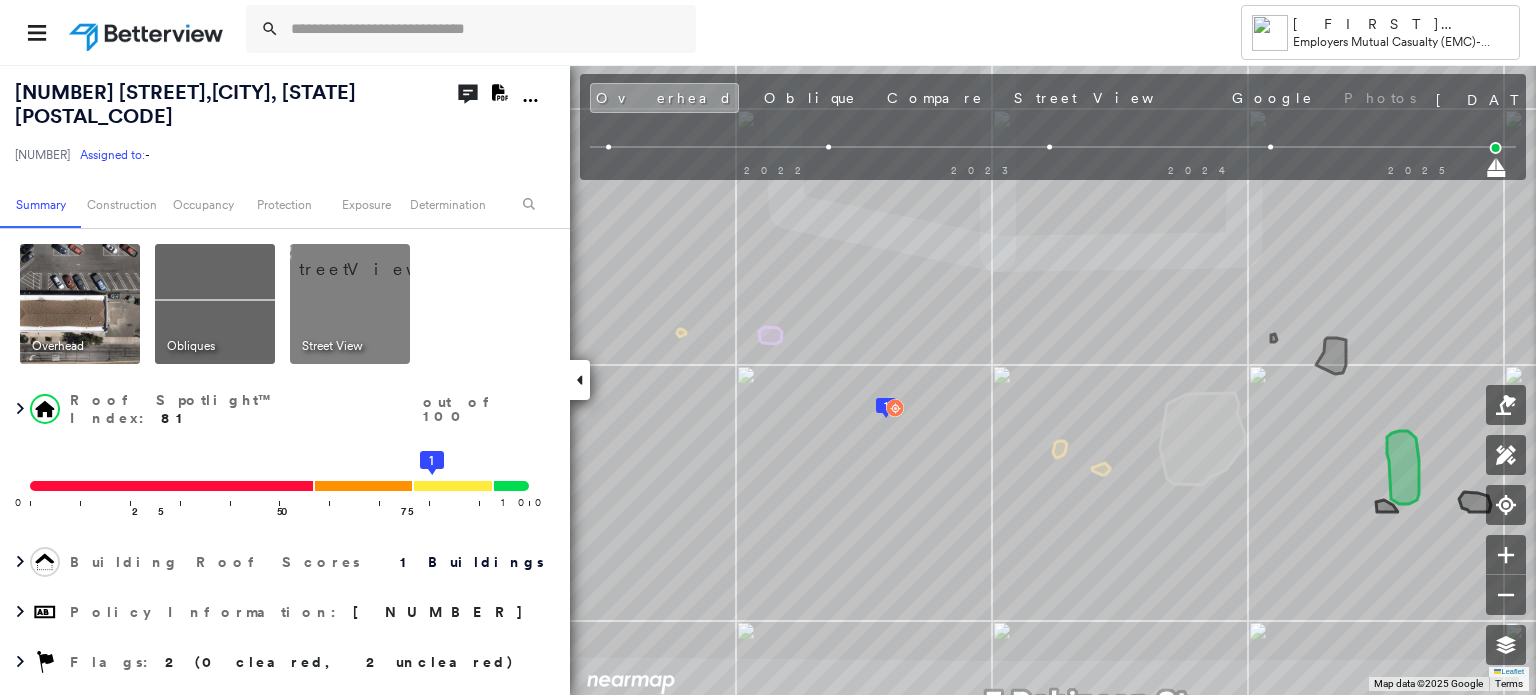click on "Download PDF Report" 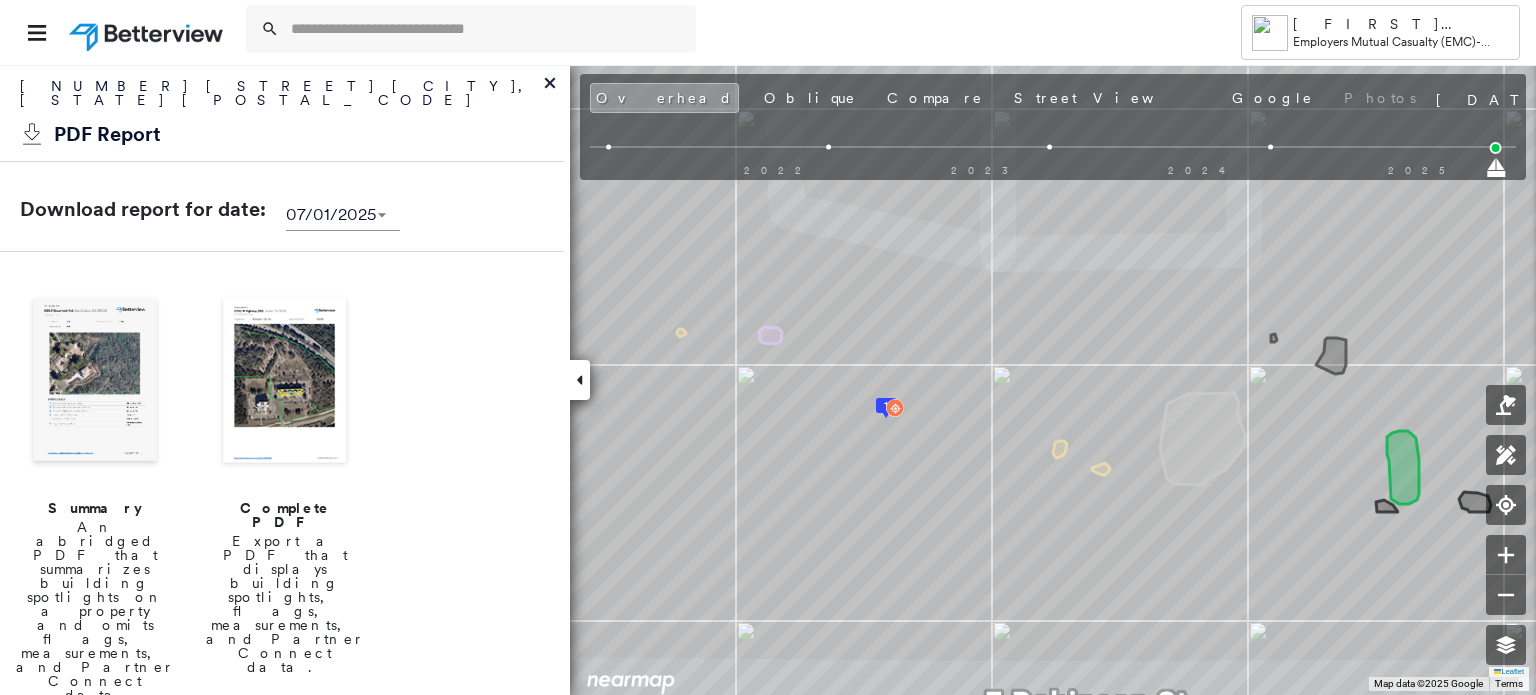 click at bounding box center (95, 382) 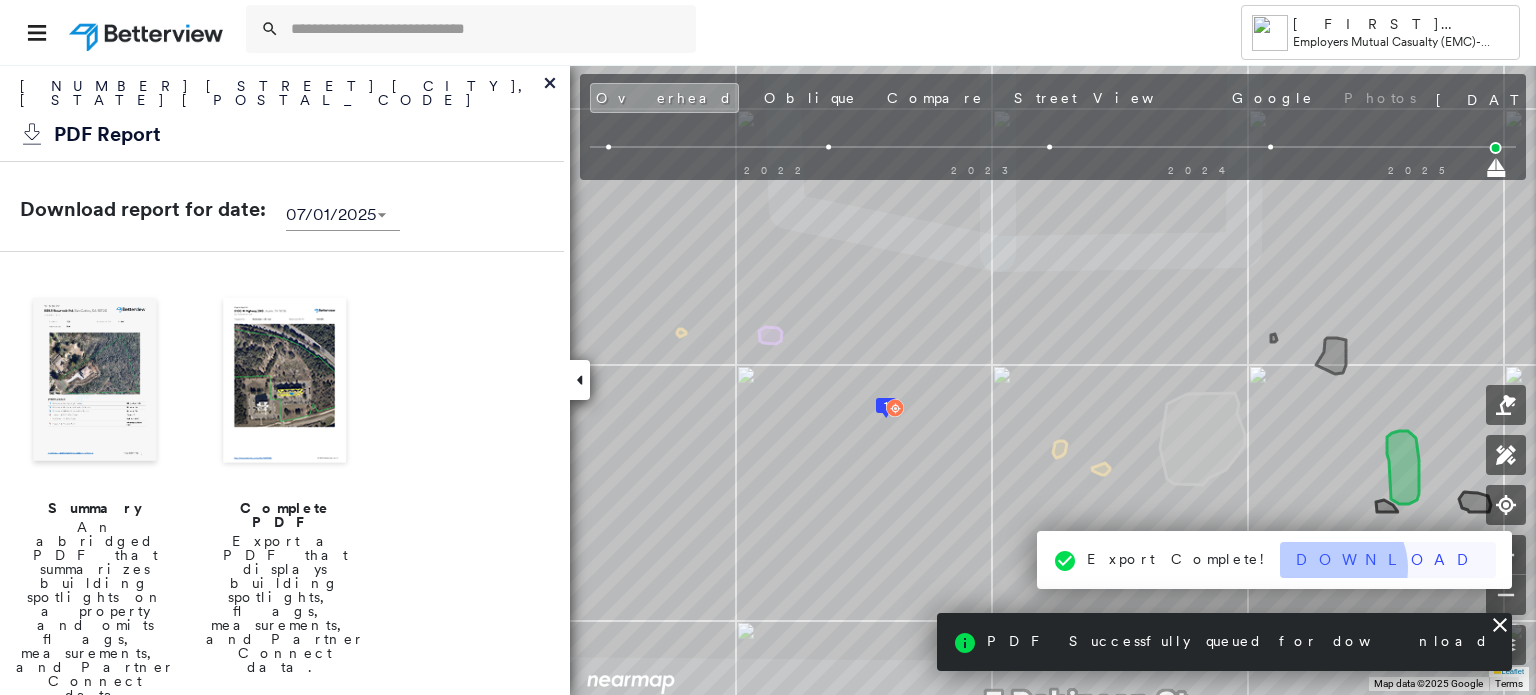 click on "Download" at bounding box center (1388, 560) 